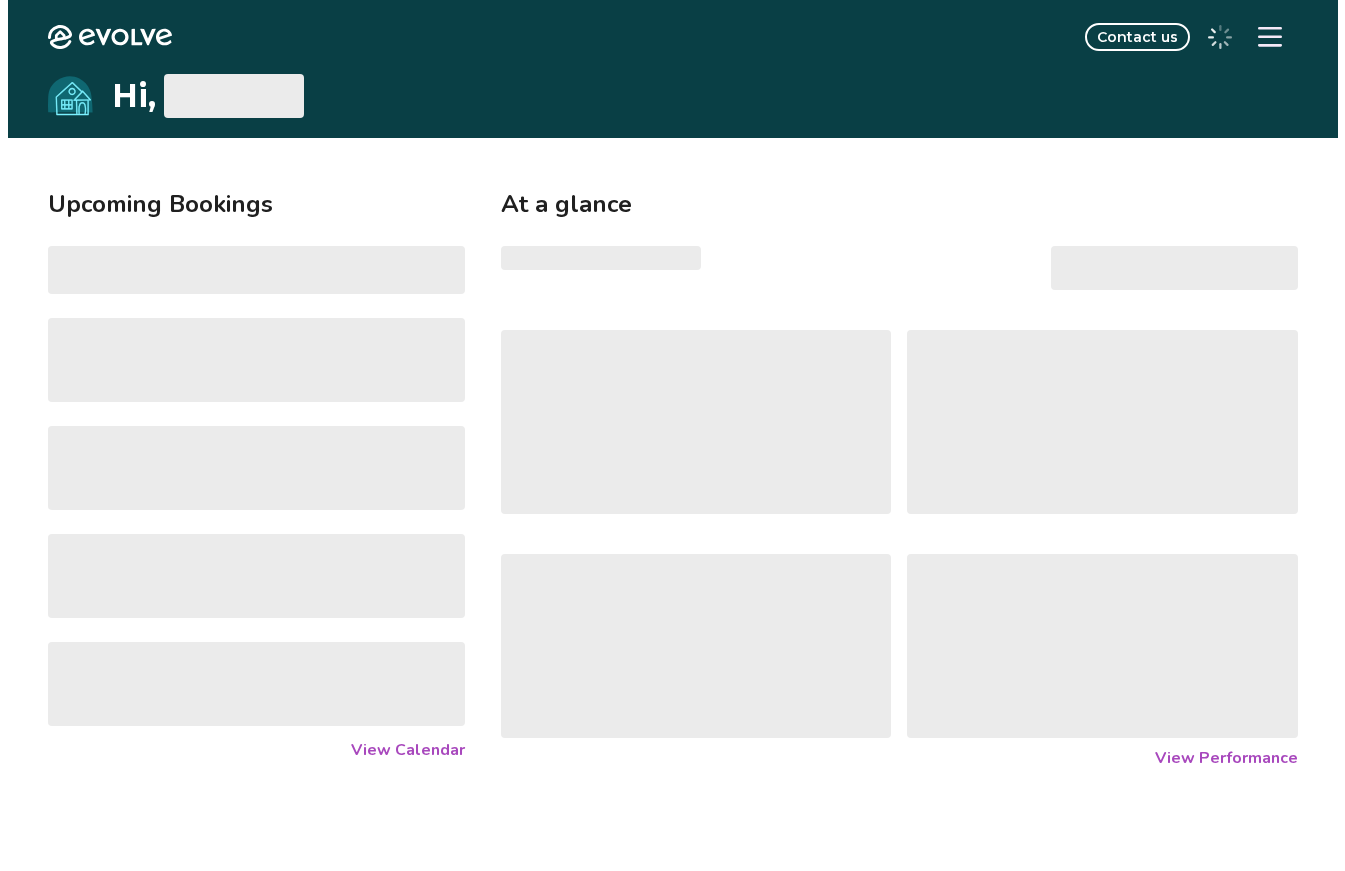 scroll, scrollTop: 0, scrollLeft: 0, axis: both 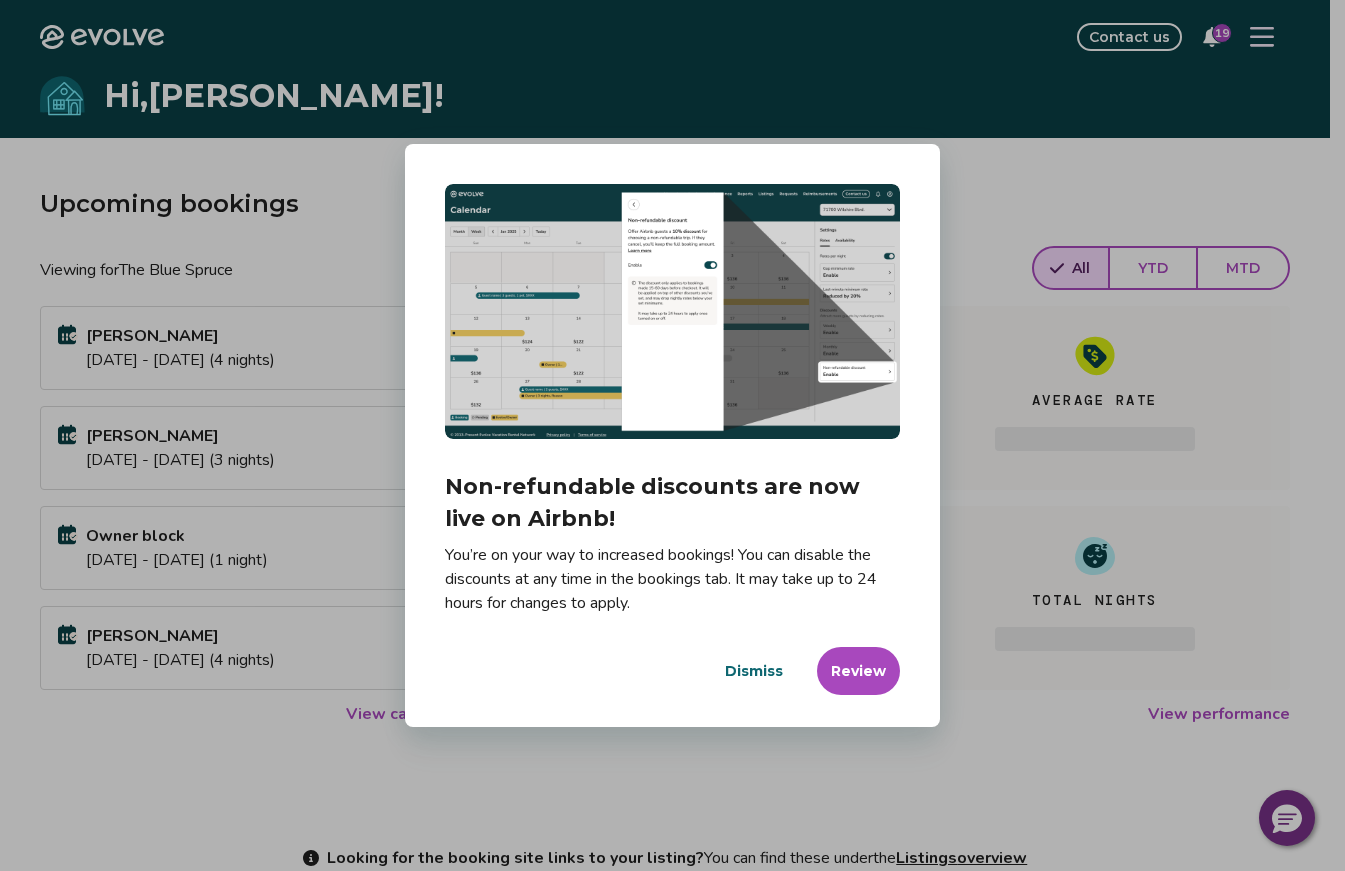 click on "Dismiss" at bounding box center [754, 671] 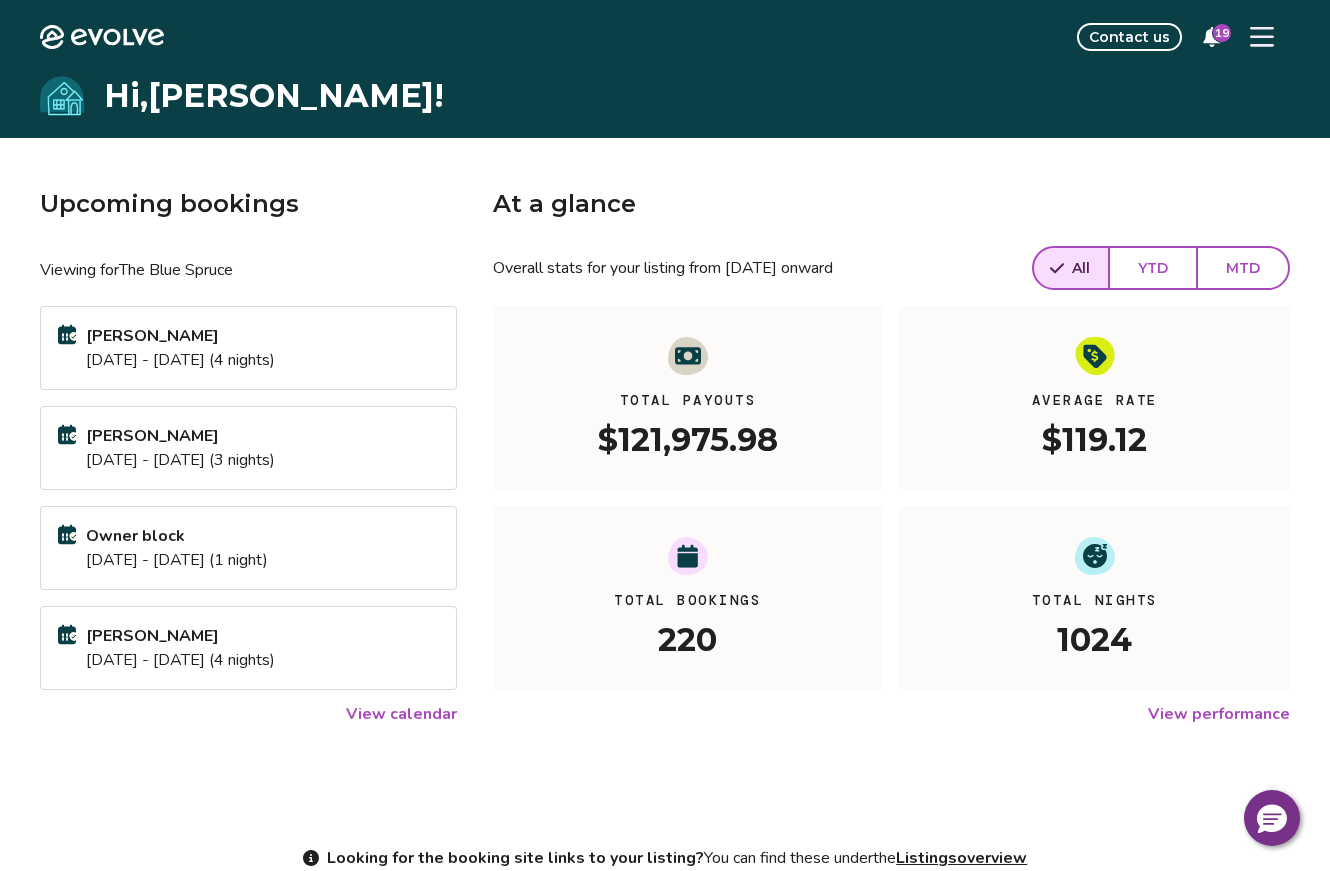 click 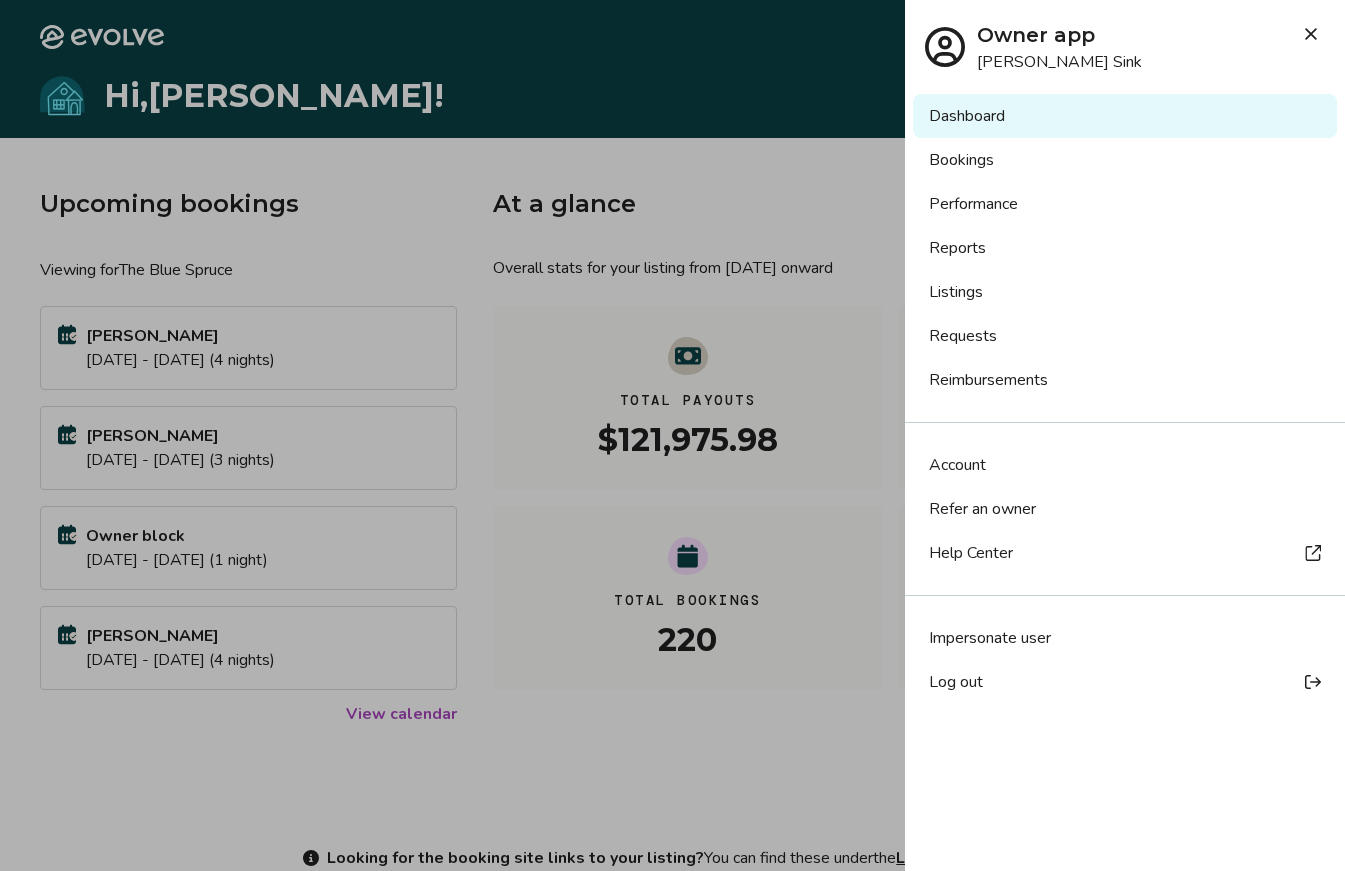 click on "Bookings" at bounding box center [1125, 160] 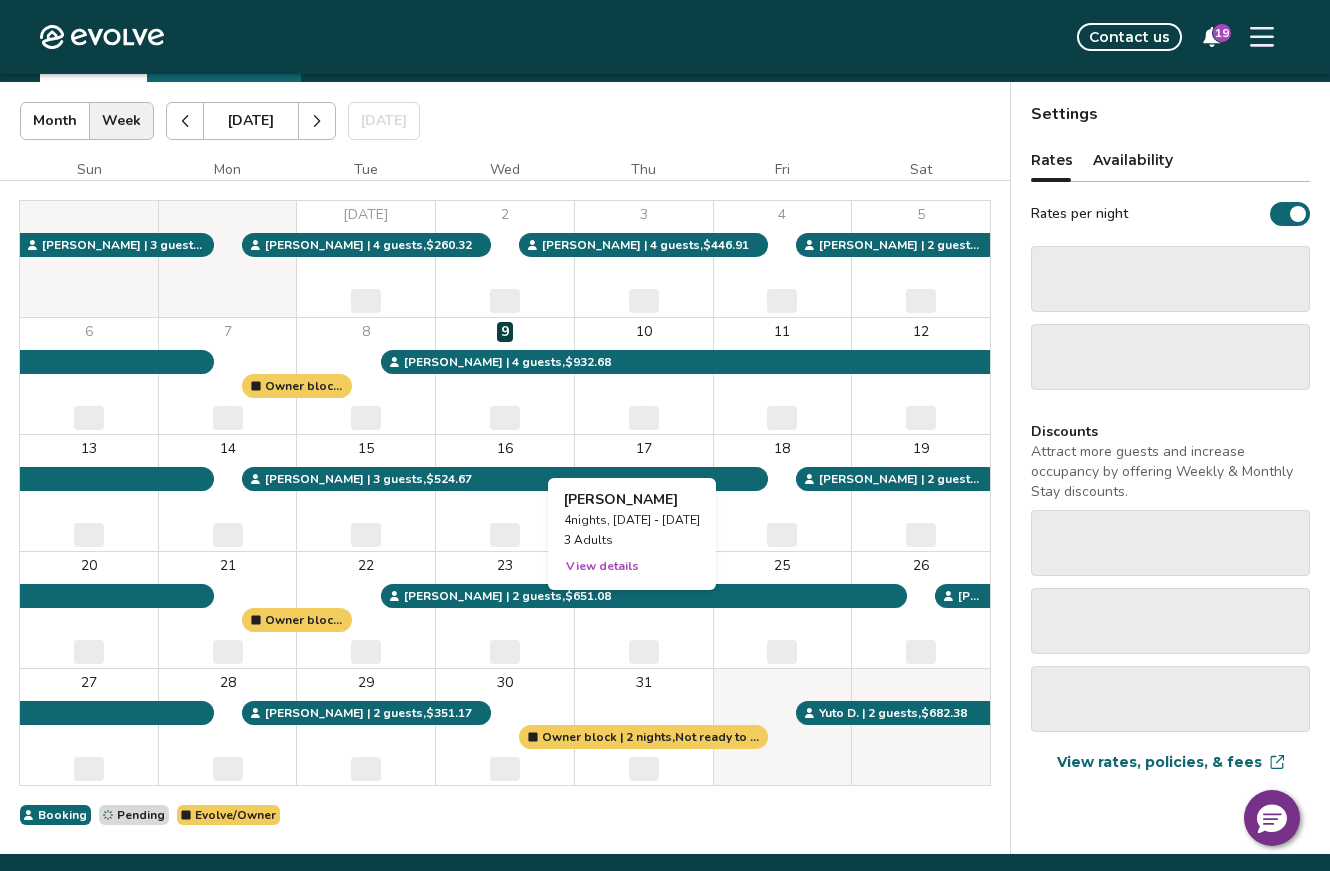 scroll, scrollTop: 163, scrollLeft: 0, axis: vertical 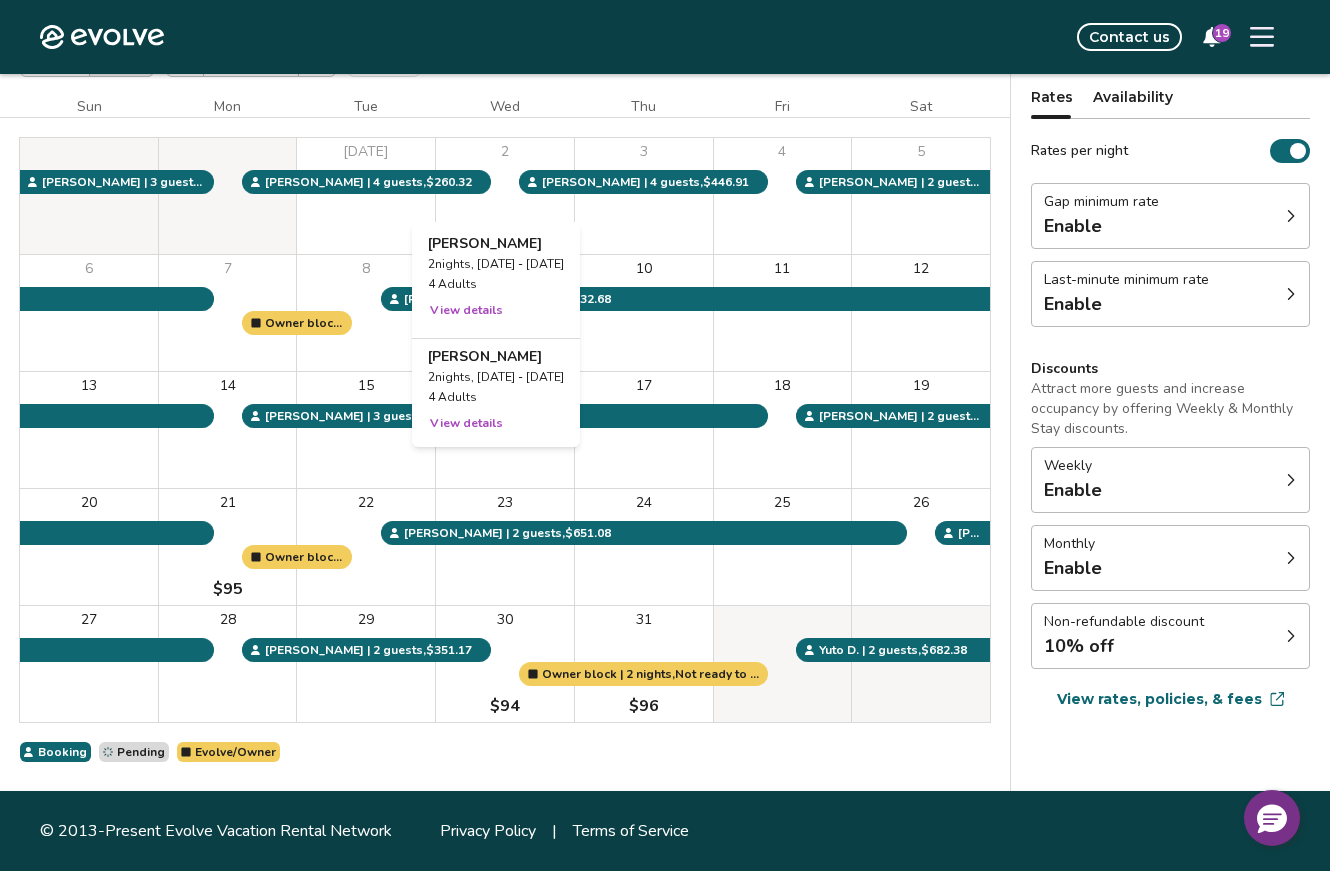click on "2" at bounding box center [505, 196] 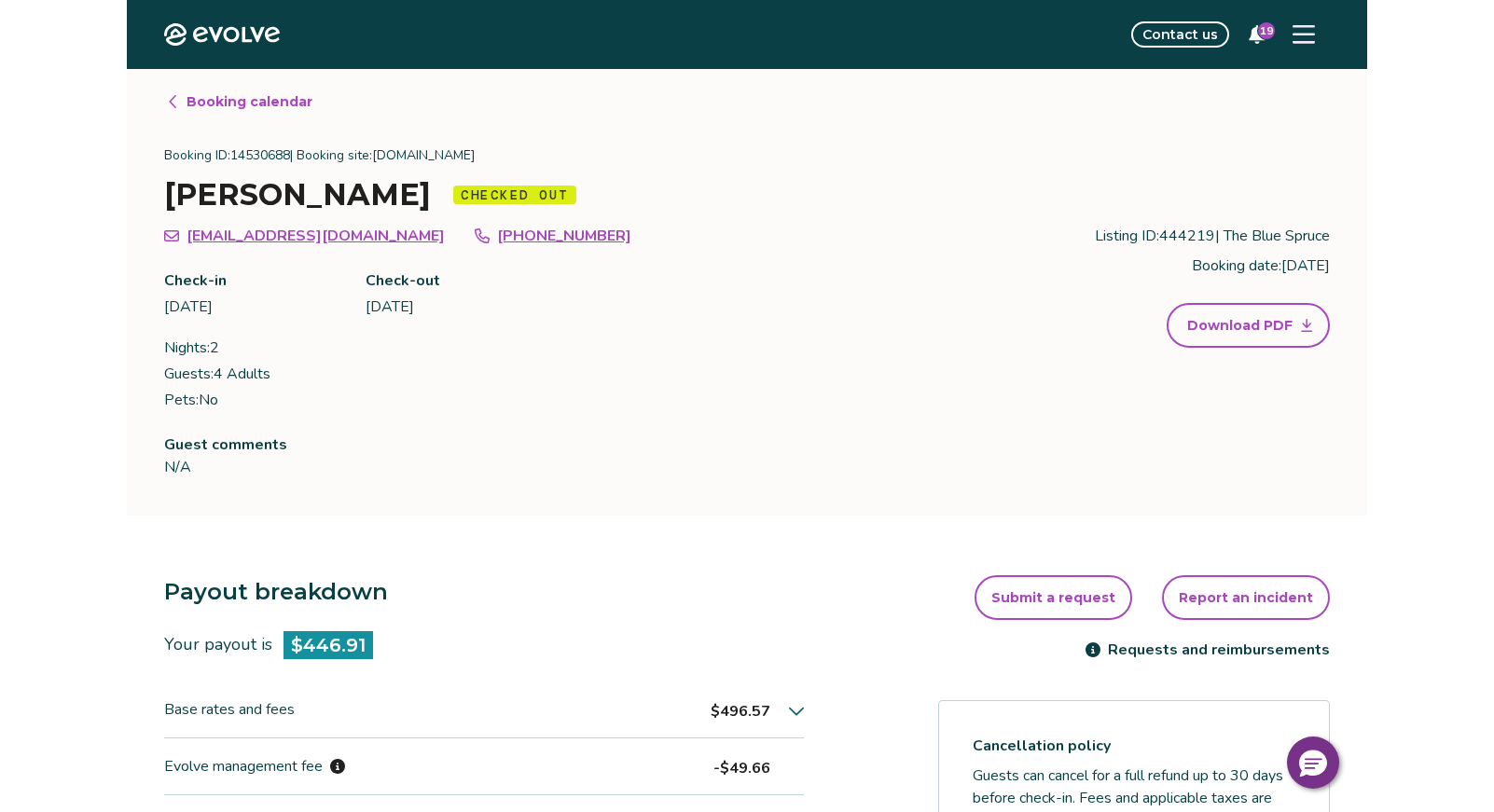 scroll, scrollTop: 0, scrollLeft: 0, axis: both 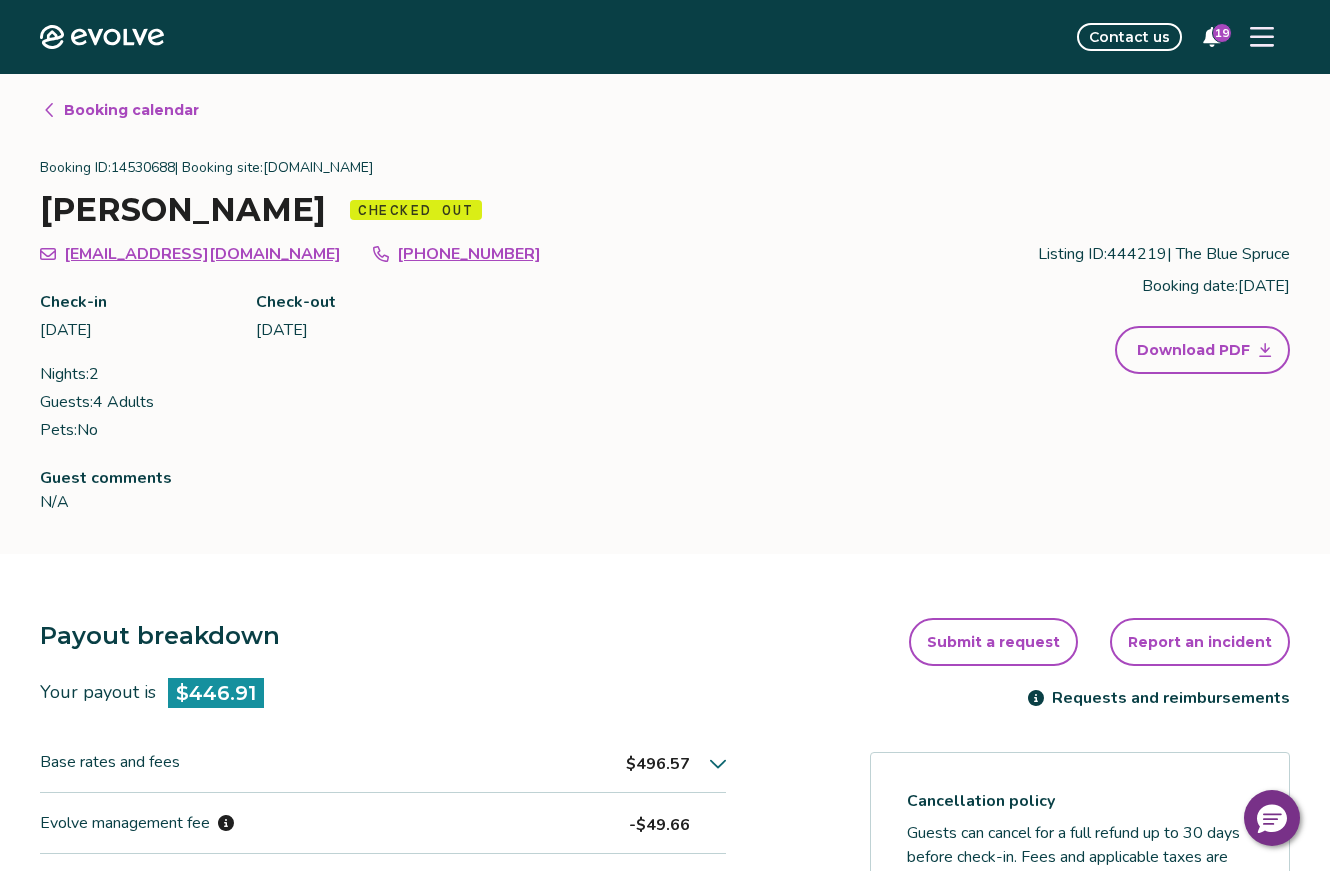 click at bounding box center (1262, 37) 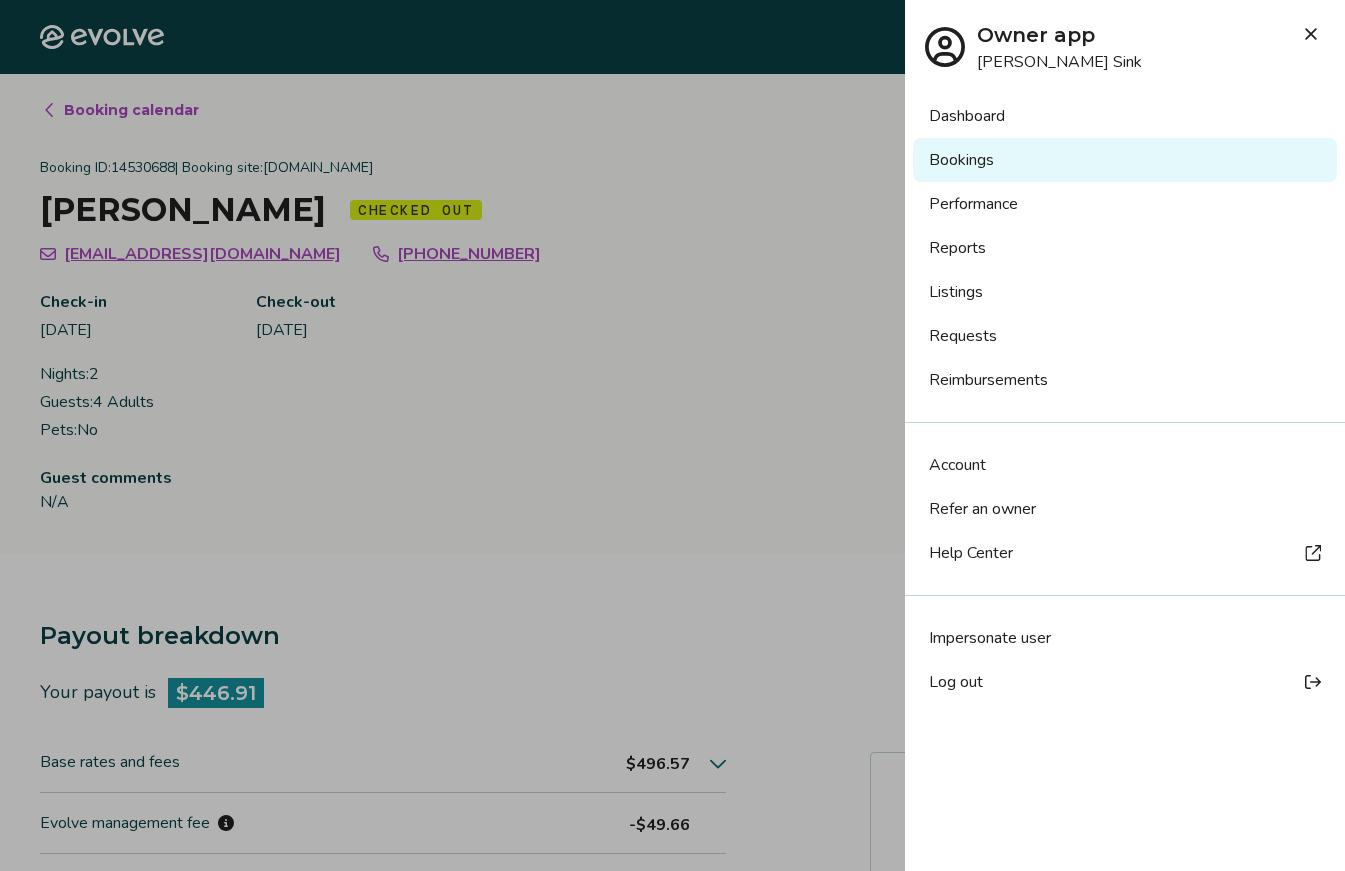 click at bounding box center (672, 435) 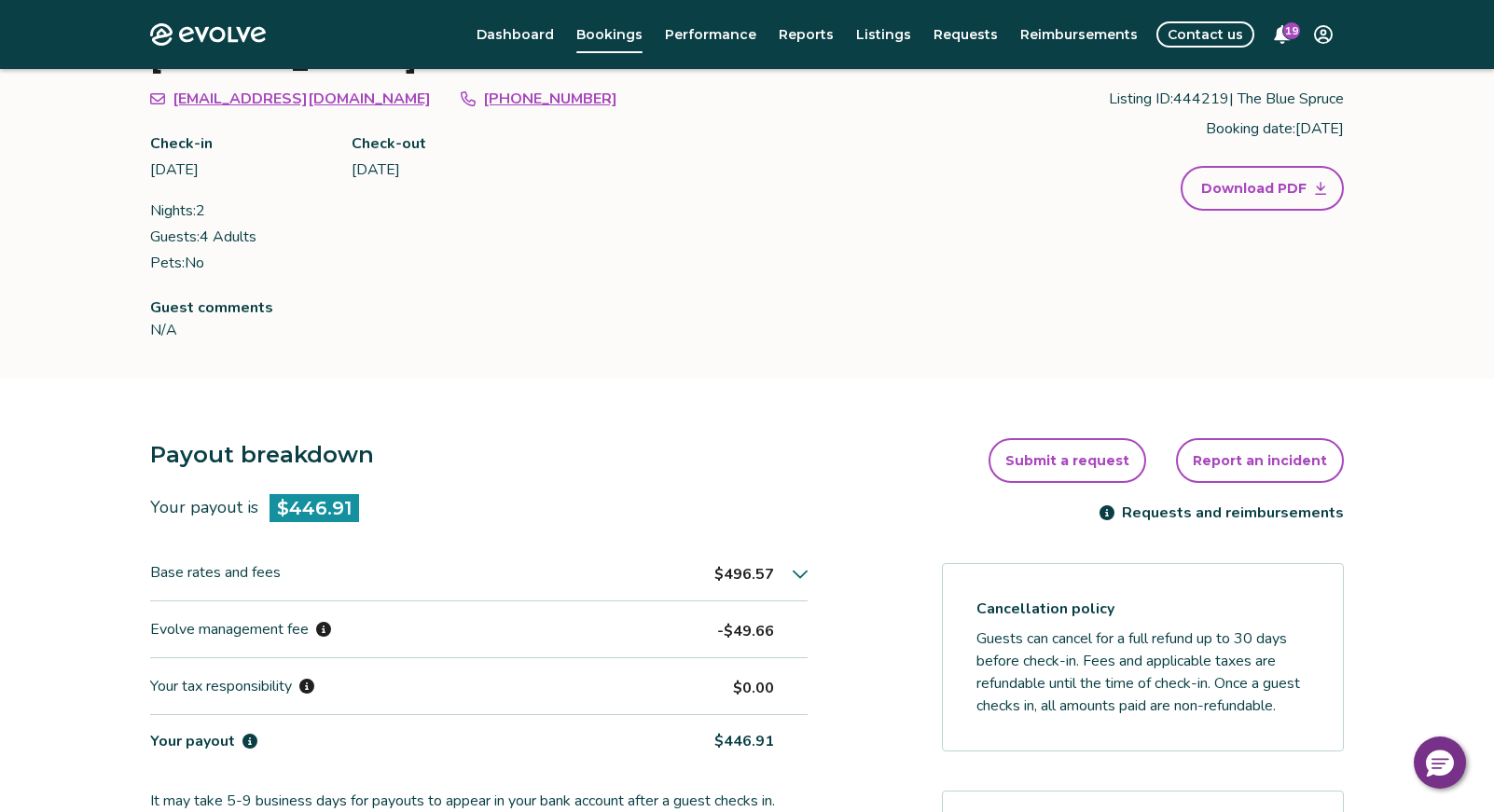 scroll, scrollTop: 0, scrollLeft: 0, axis: both 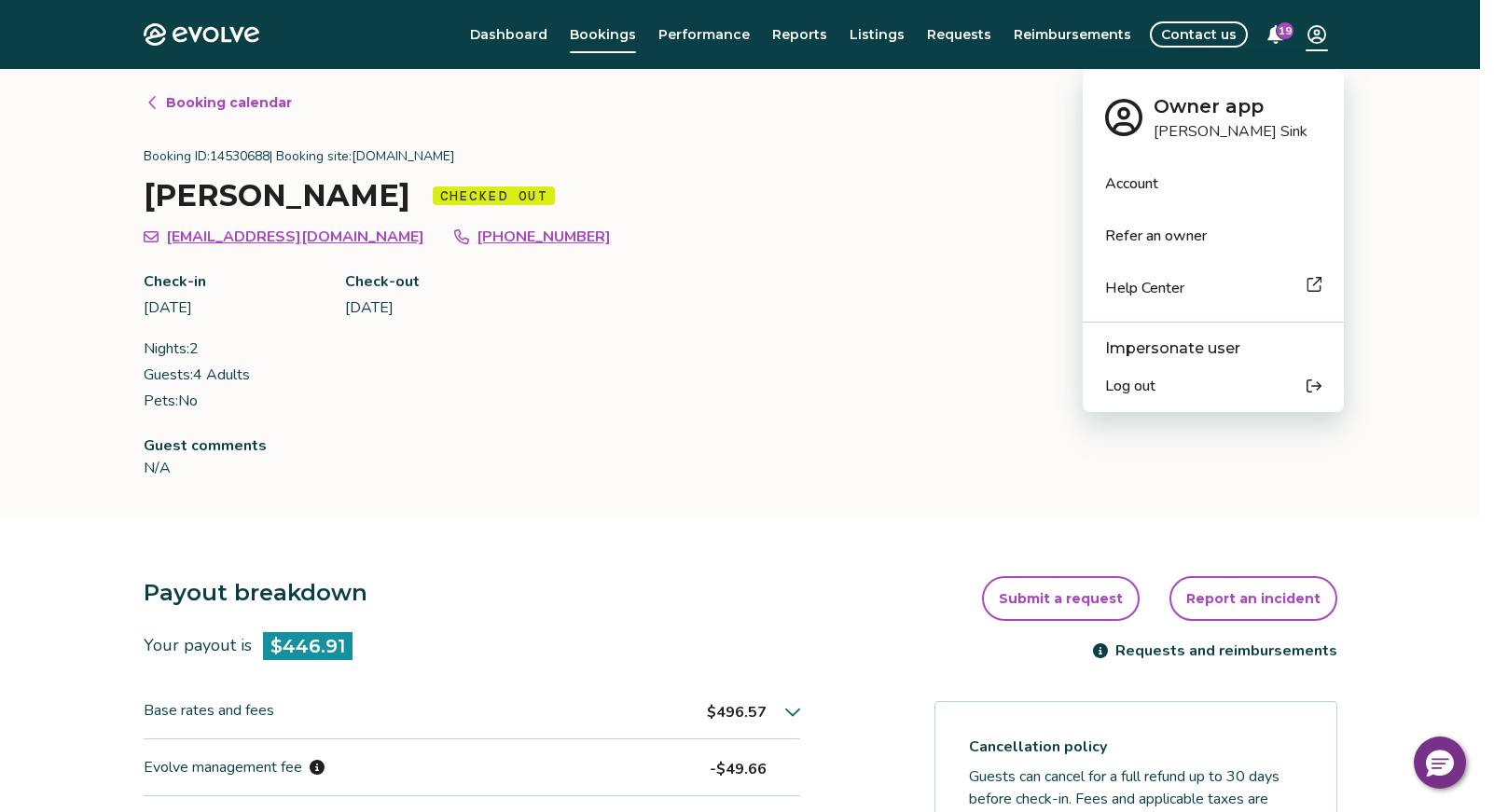 click on "Evolve Dashboard Bookings Performance Reports Listings Requests Reimbursements Contact us 19 Booking calendar Booking ID:  14530688  | Booking site:  Booking.com Lisa Smith Checked out lsmith.420053@guest.booking.com +13023451257 Check-in Wed, Jul 02, 2025 Check-out Fri, Jul 04, 2025 Nights:  2 Guests:  4 Adults Pets:  No Listing ID:  444219  |   The Blue Spruce Booking date:  Fri, Apr 25, 2025 Download PDF Guest comments N/A Payout breakdown Your payout is $446.91 Base rates and fees $496.57 Evolve management fee -$49.66 Your tax responsibility $0.00 Your payout $446.91 It may take 5-9 business days for payouts to appear in your bank account after a guest checks in. Transactions and line items Transactions Line items Processing date Amount Transactions total $446.91 Jul 04, 2025 $446.91 Submit a request Report an incident Requests and reimbursements Cancellation policy Cancel guest booking Your guest has checked out. Request to cancel booking © 2013-Present Evolve Vacation Rental Network Privacy Policy |" at bounding box center (747, 730) 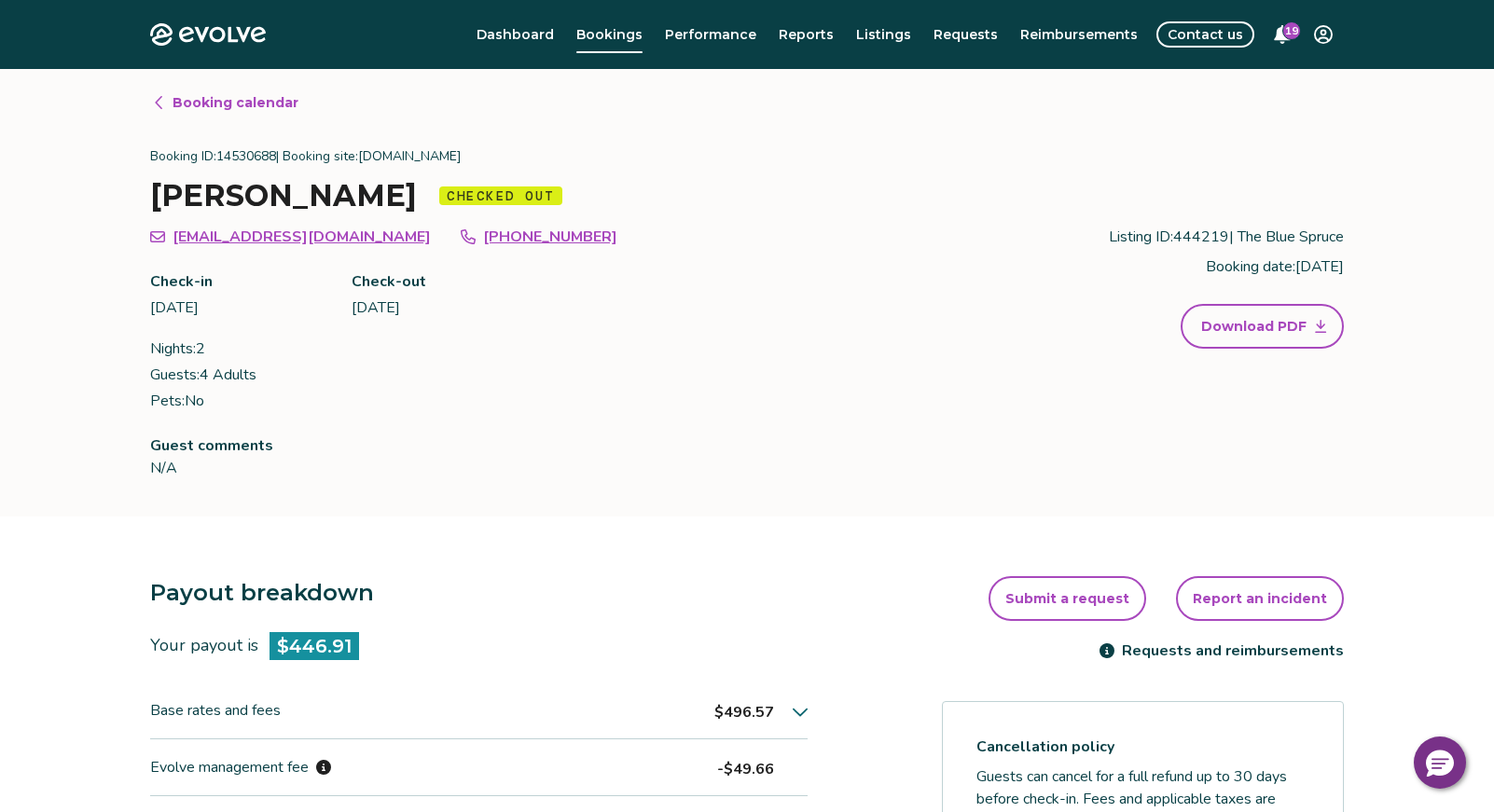 click on "Evolve Dashboard Bookings Performance Reports Listings Requests Reimbursements Contact us 19 Booking calendar Booking ID:  14530688  | Booking site:  Booking.com Lisa Smith Checked out lsmith.420053@guest.booking.com +13023451257 Check-in Wed, Jul 02, 2025 Check-out Fri, Jul 04, 2025 Nights:  2 Guests:  4 Adults Pets:  No Listing ID:  444219  |   The Blue Spruce Booking date:  Fri, Apr 25, 2025 Download PDF Guest comments N/A Payout breakdown Your payout is $446.91 Base rates and fees $496.57 Evolve management fee -$49.66 Your tax responsibility $0.00 Your payout $446.91 It may take 5-9 business days for payouts to appear in your bank account after a guest checks in. Transactions and line items Transactions Line items Processing date Amount Transactions total $446.91 Jul 04, 2025 $446.91 Submit a request Report an incident Requests and reimbursements Cancellation policy Cancel guest booking Your guest has checked out. Request to cancel booking © 2013-Present Evolve Vacation Rental Network Privacy Policy |" at bounding box center [747, 730] 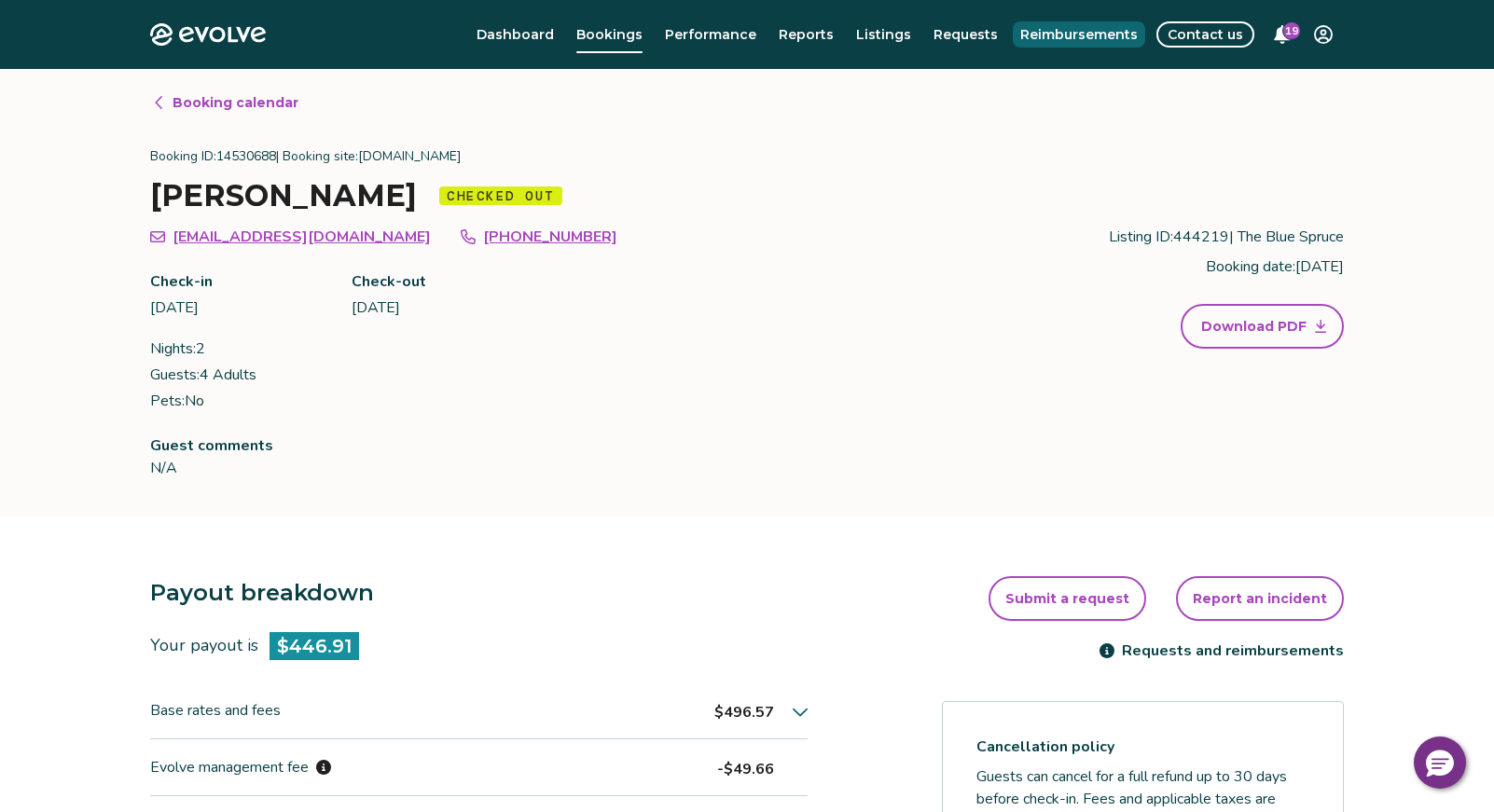 click on "Reimbursements" at bounding box center (1079, 34) 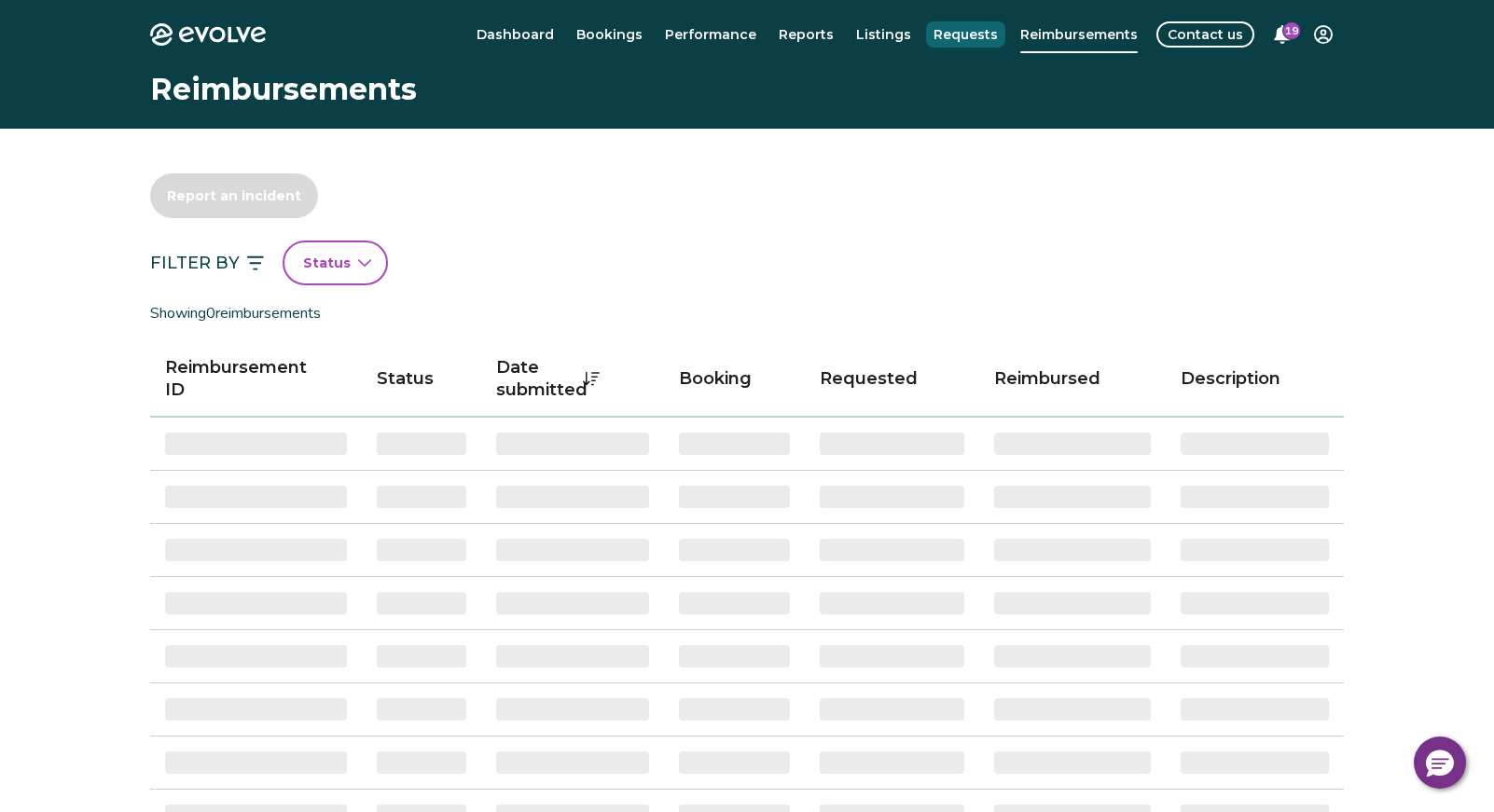 click on "Requests" at bounding box center (965, 34) 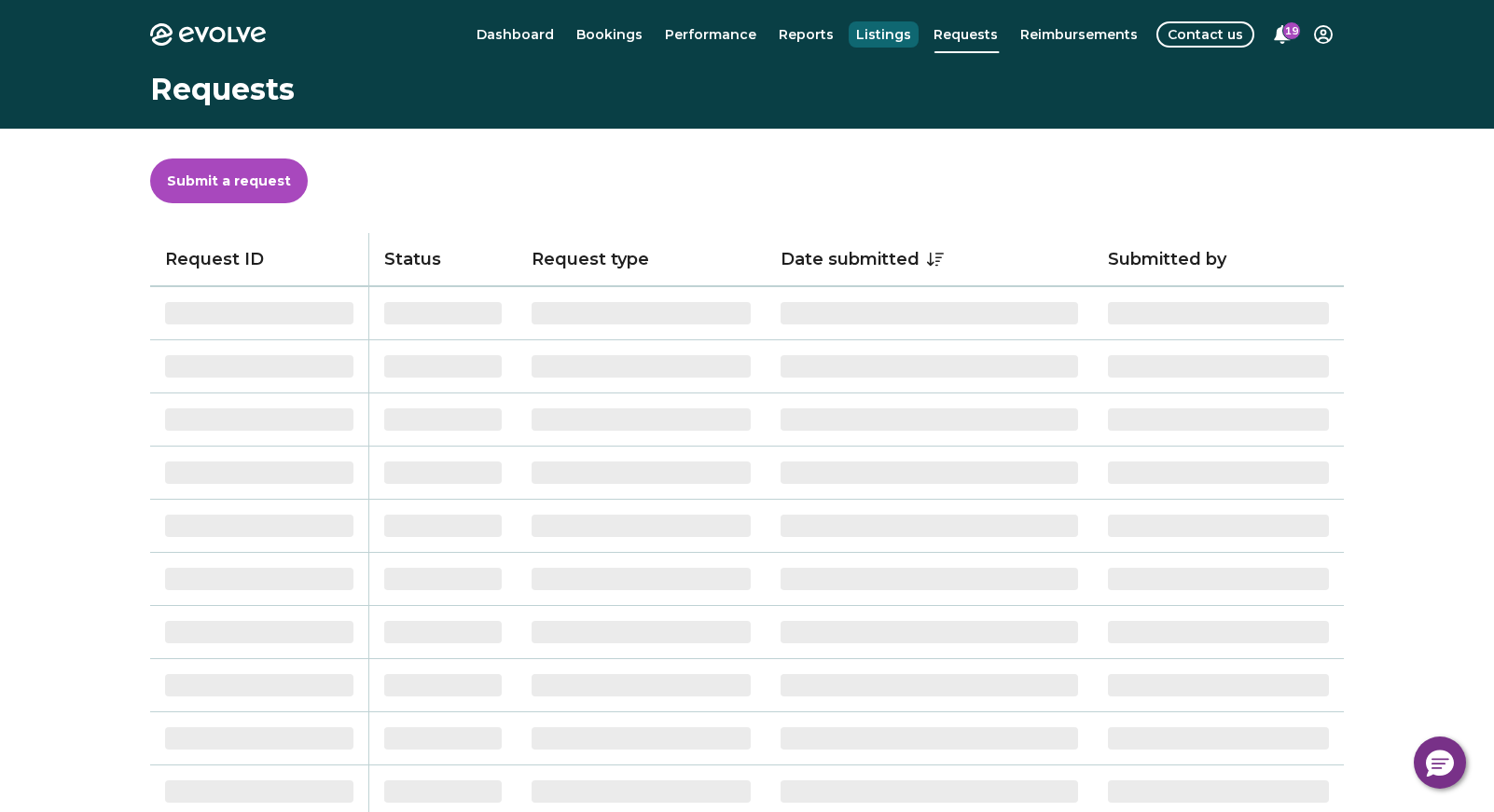 click on "Listings" at bounding box center (883, 34) 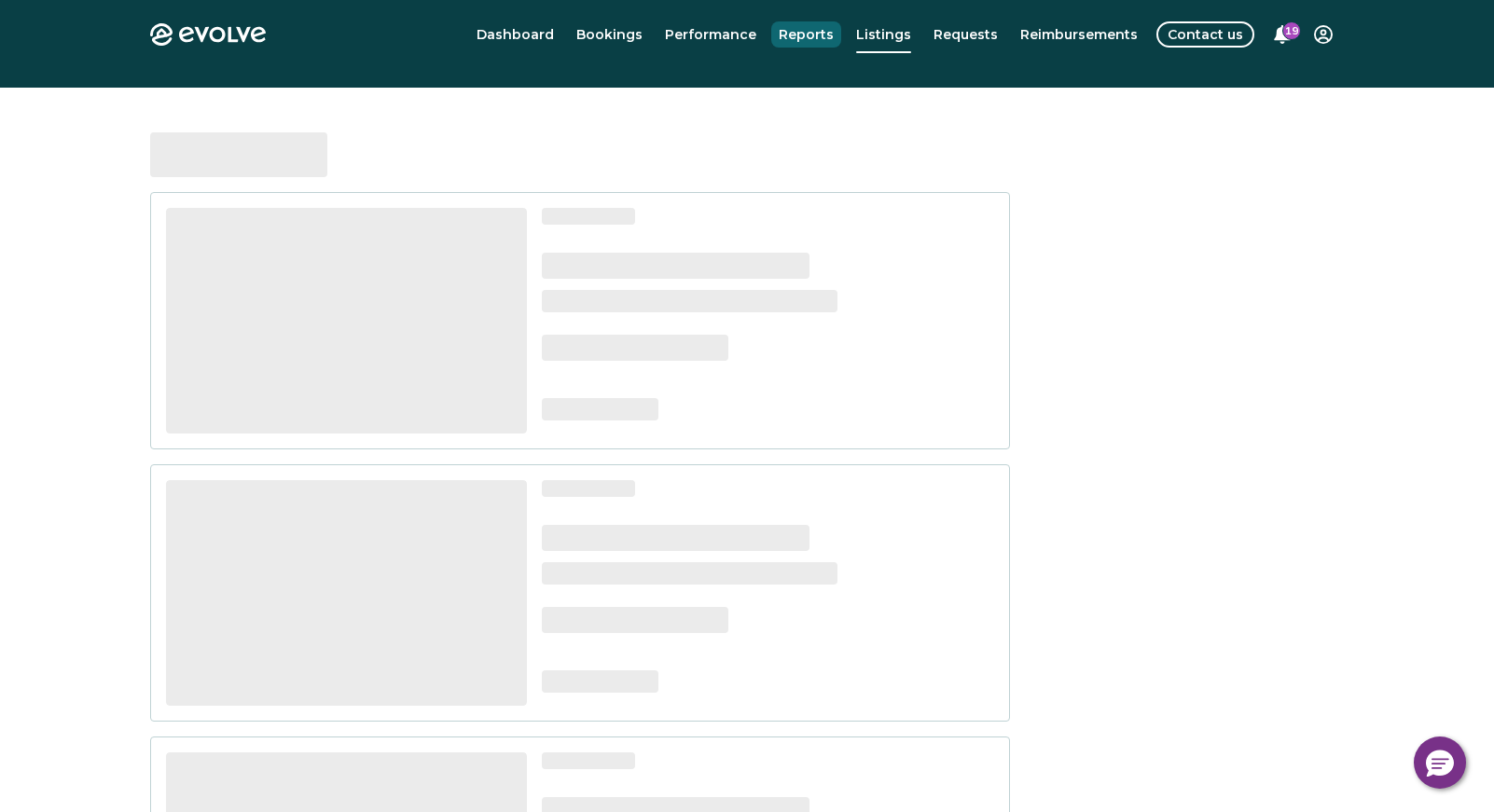 click on "Reports" at bounding box center (806, 34) 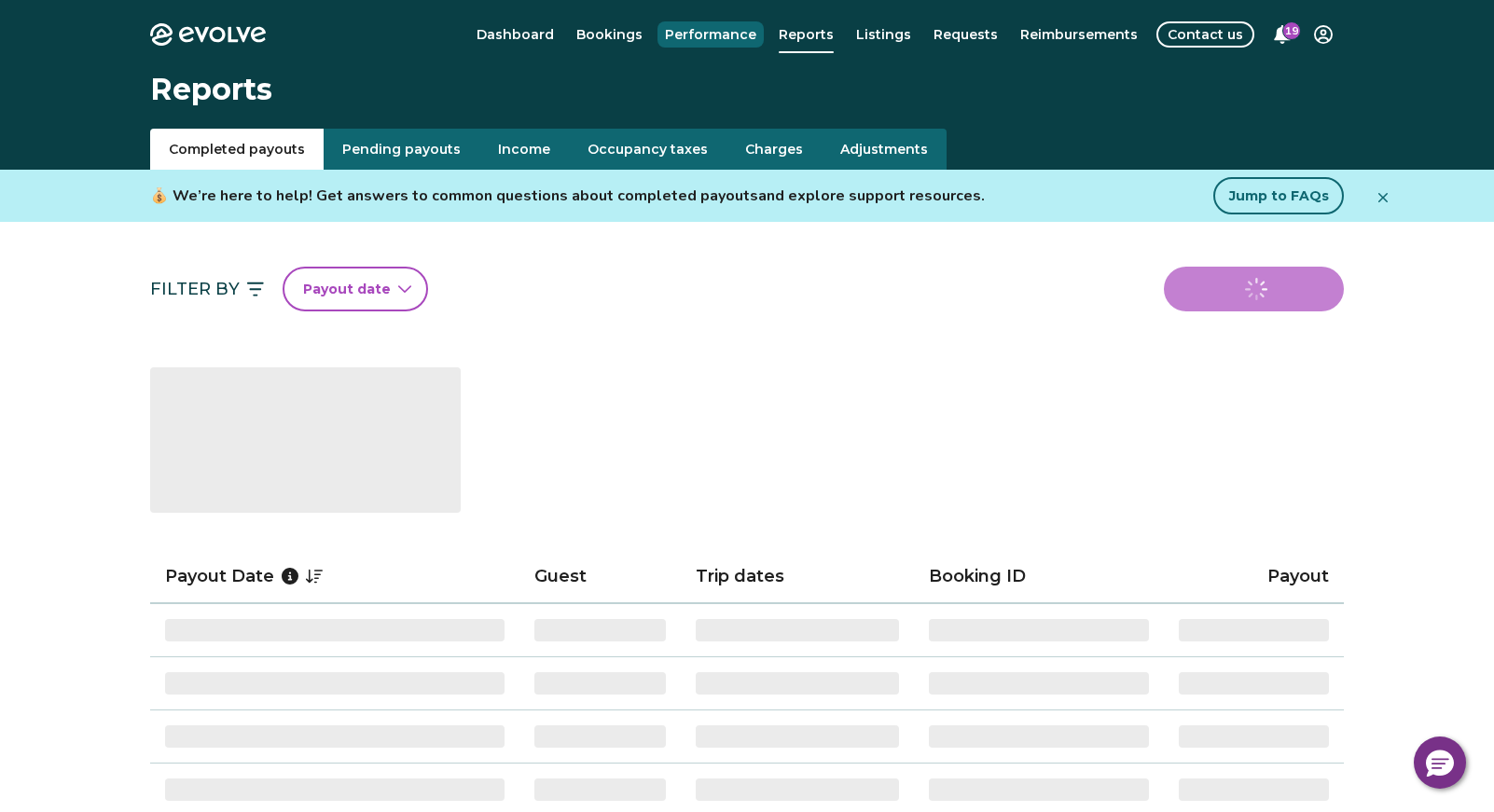 click on "Performance" at bounding box center (711, 34) 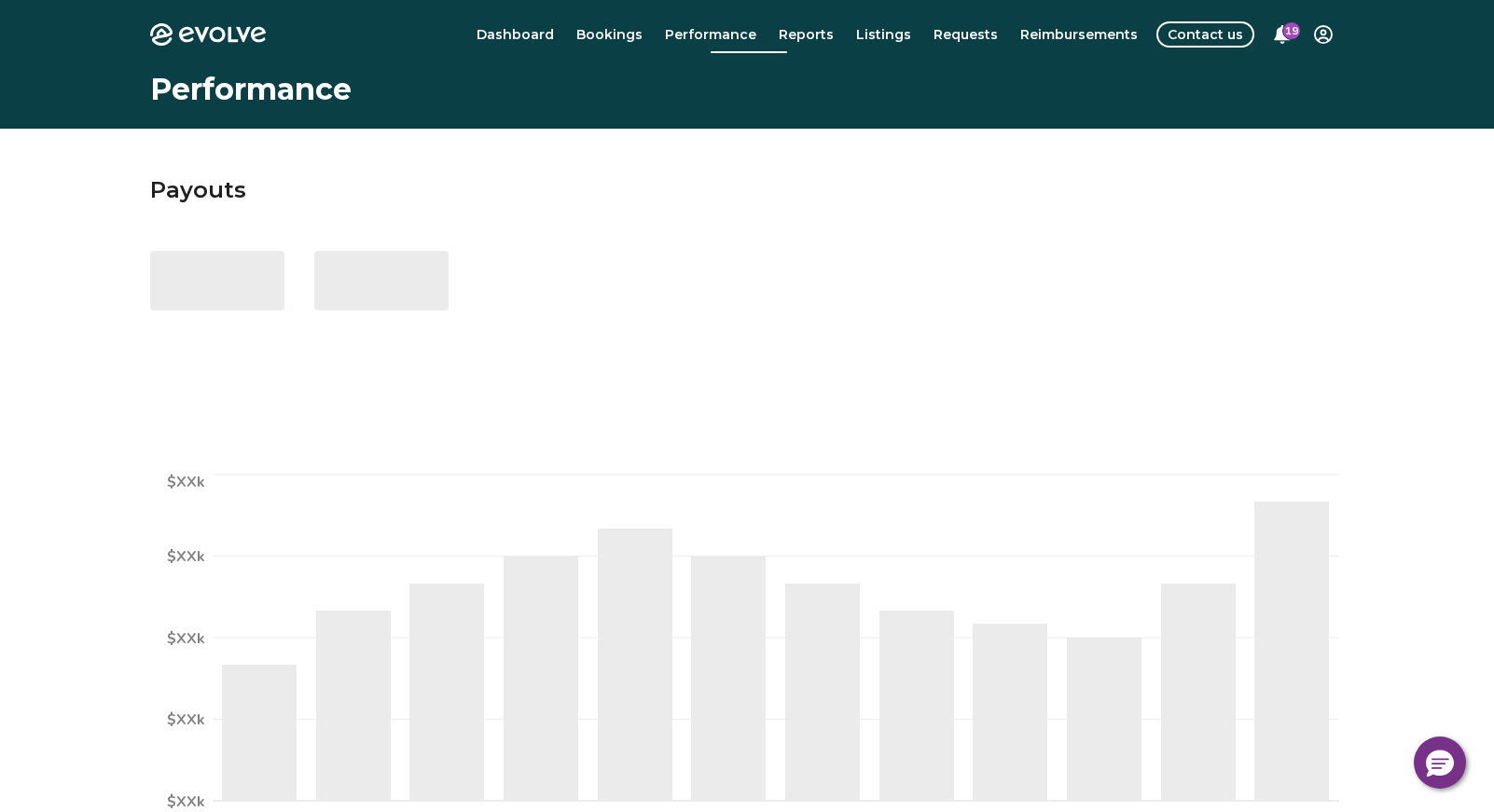 click on "Bookings" at bounding box center (609, 34) 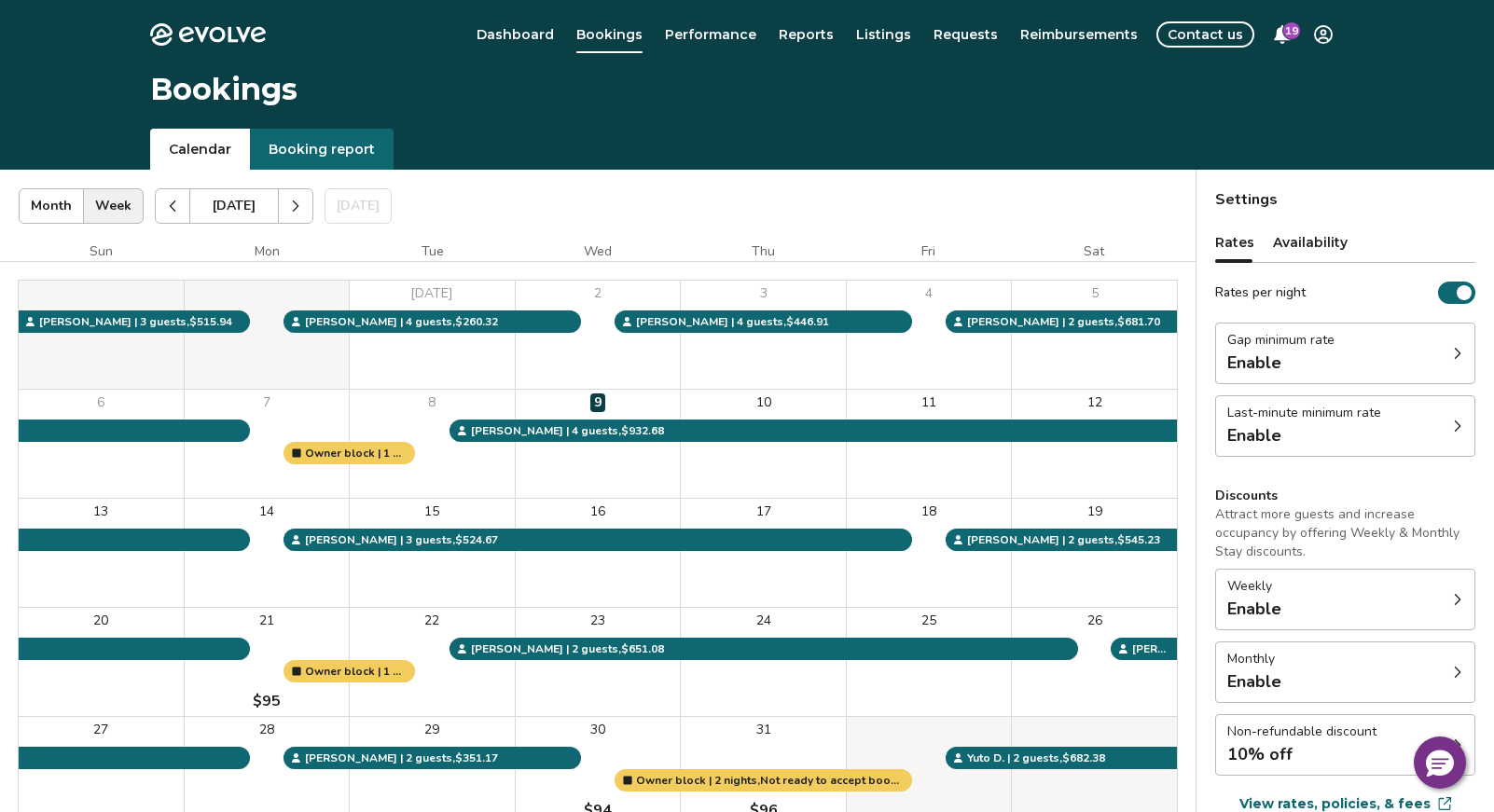 click on "Dashboard" at bounding box center [515, 34] 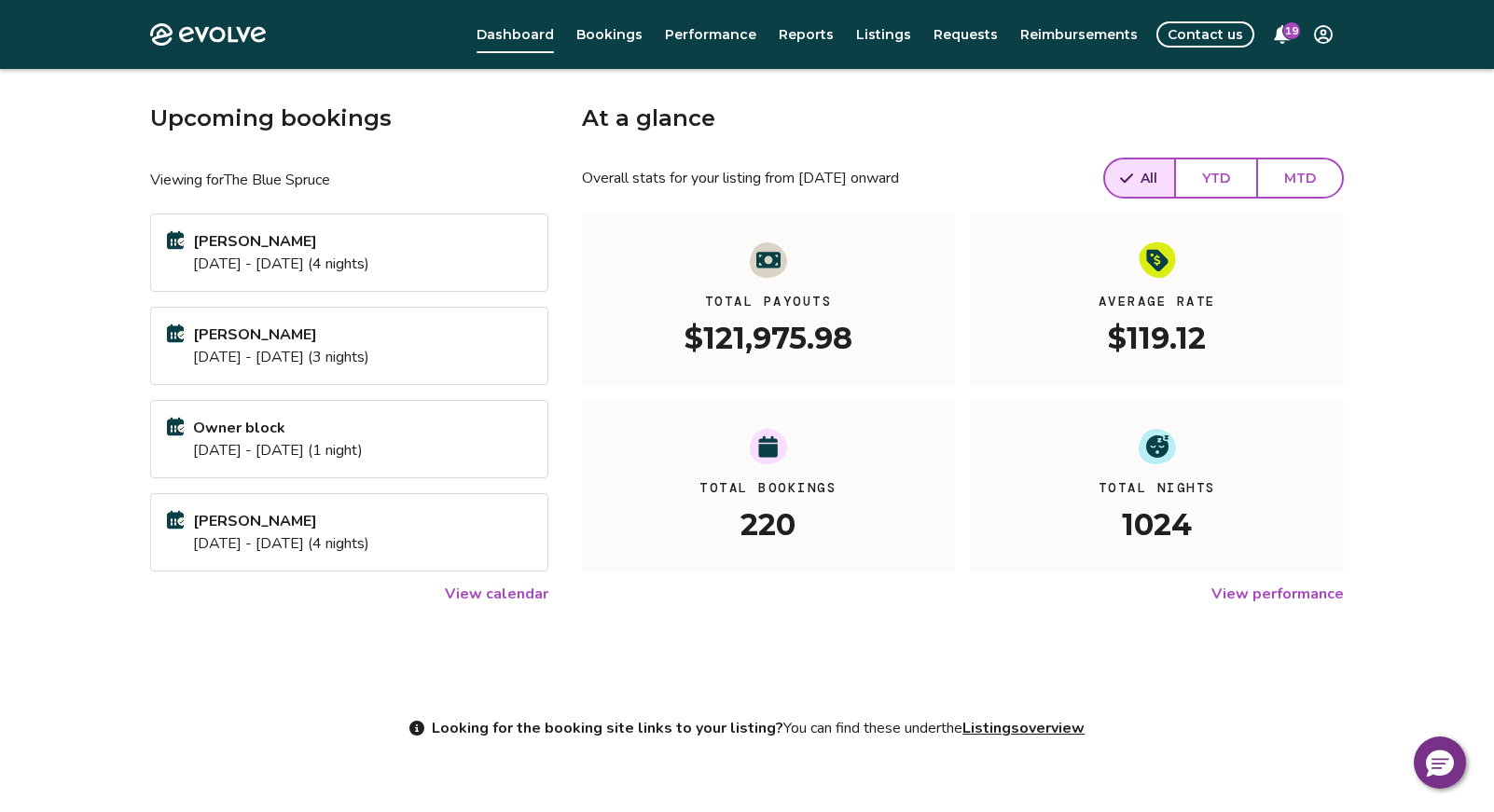 scroll, scrollTop: 0, scrollLeft: 0, axis: both 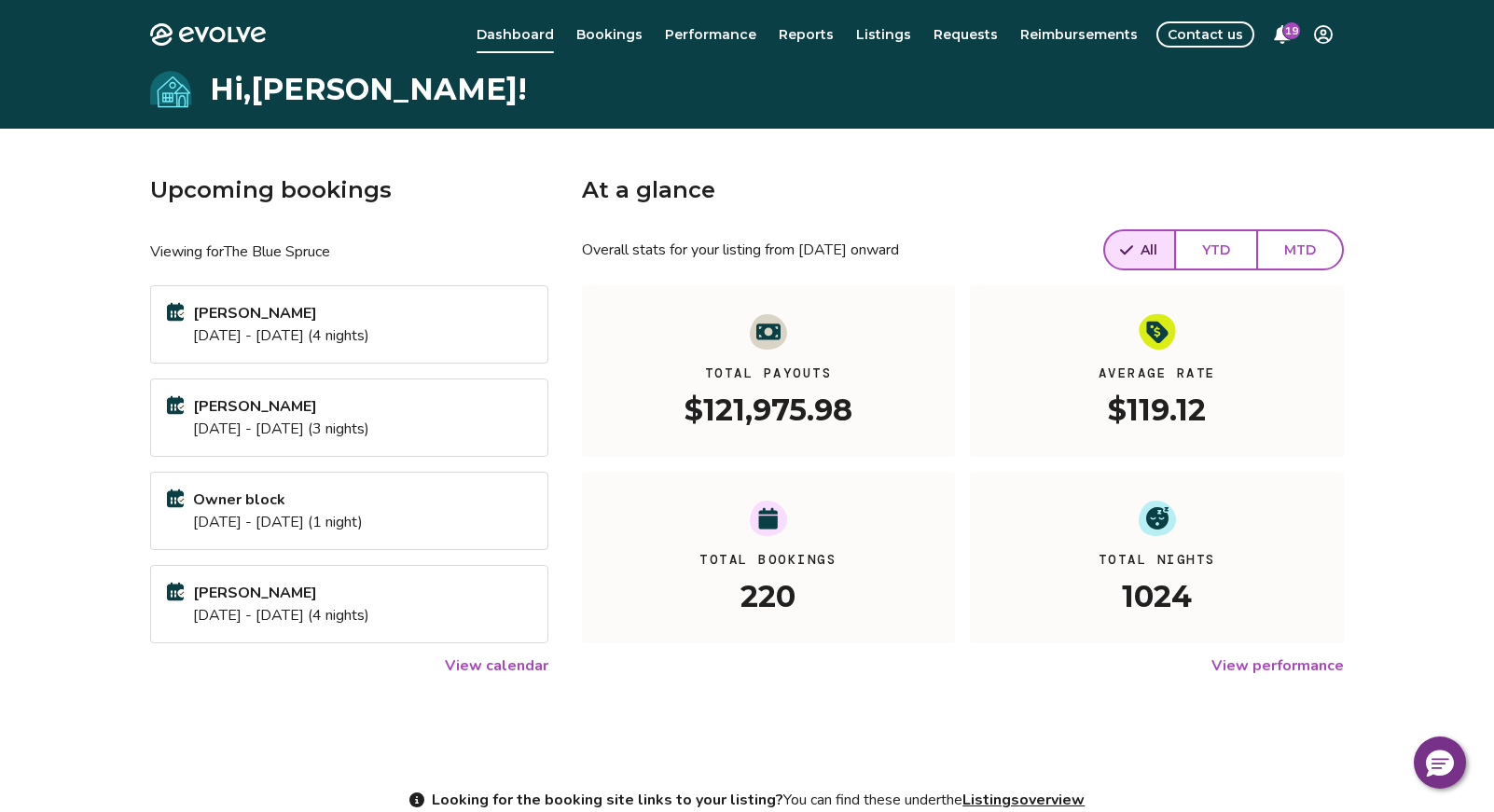 click on "Bookings" at bounding box center (609, 34) 